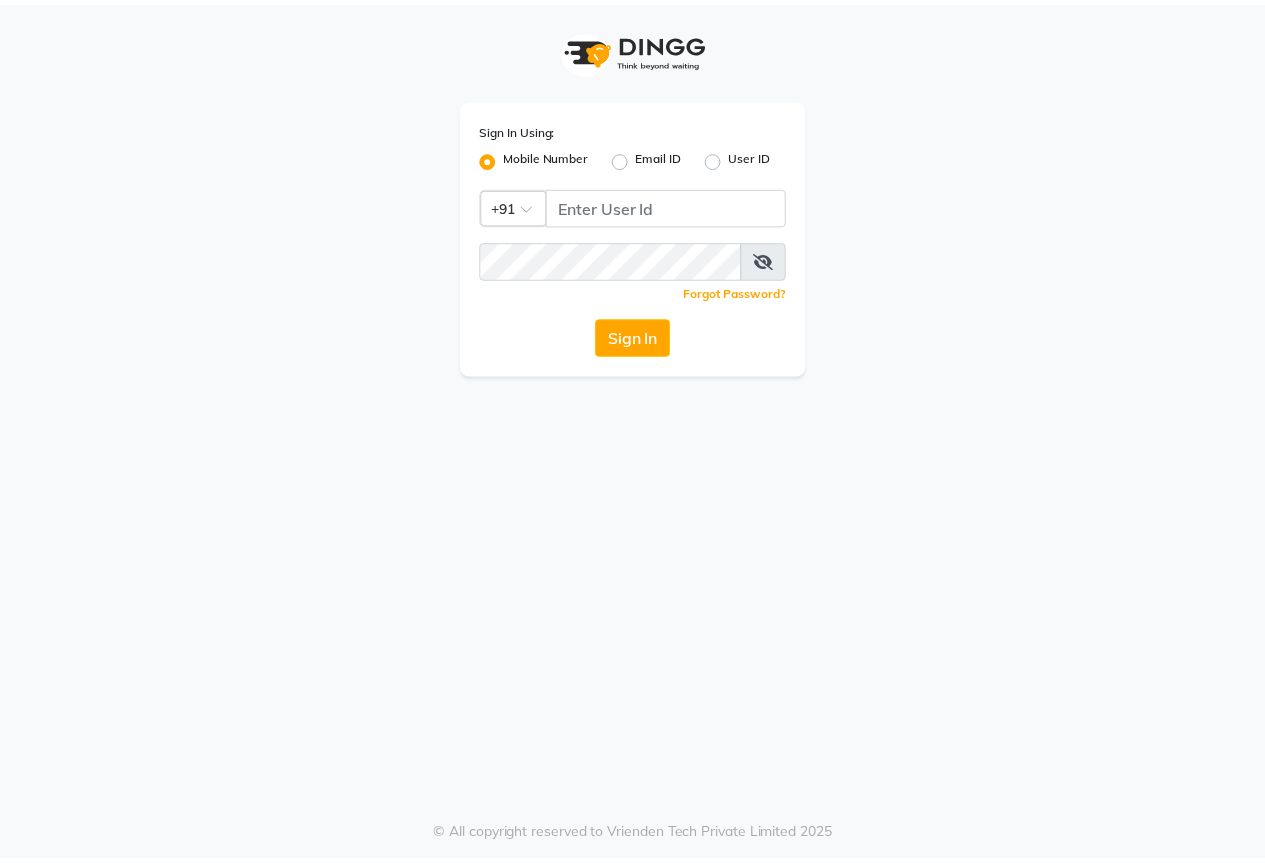 scroll, scrollTop: 0, scrollLeft: 0, axis: both 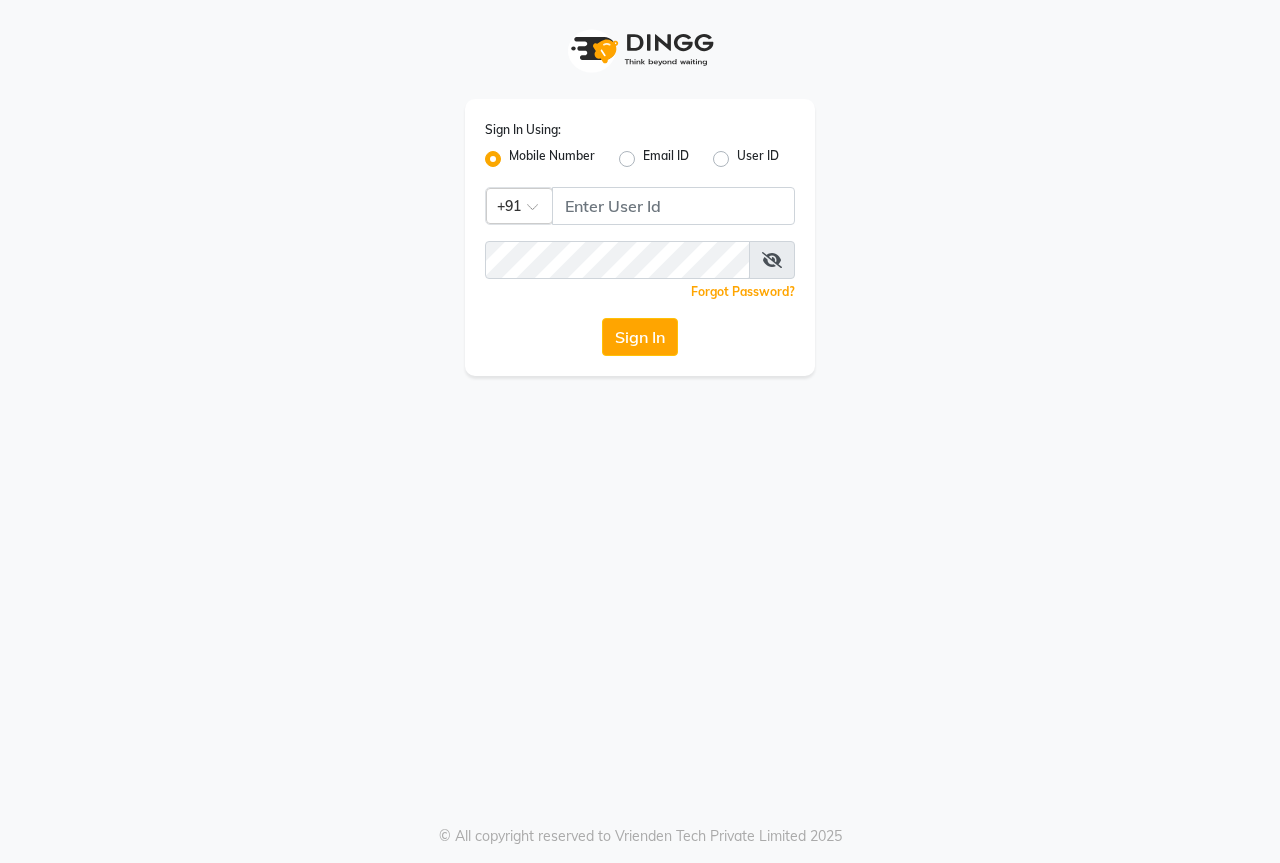 click 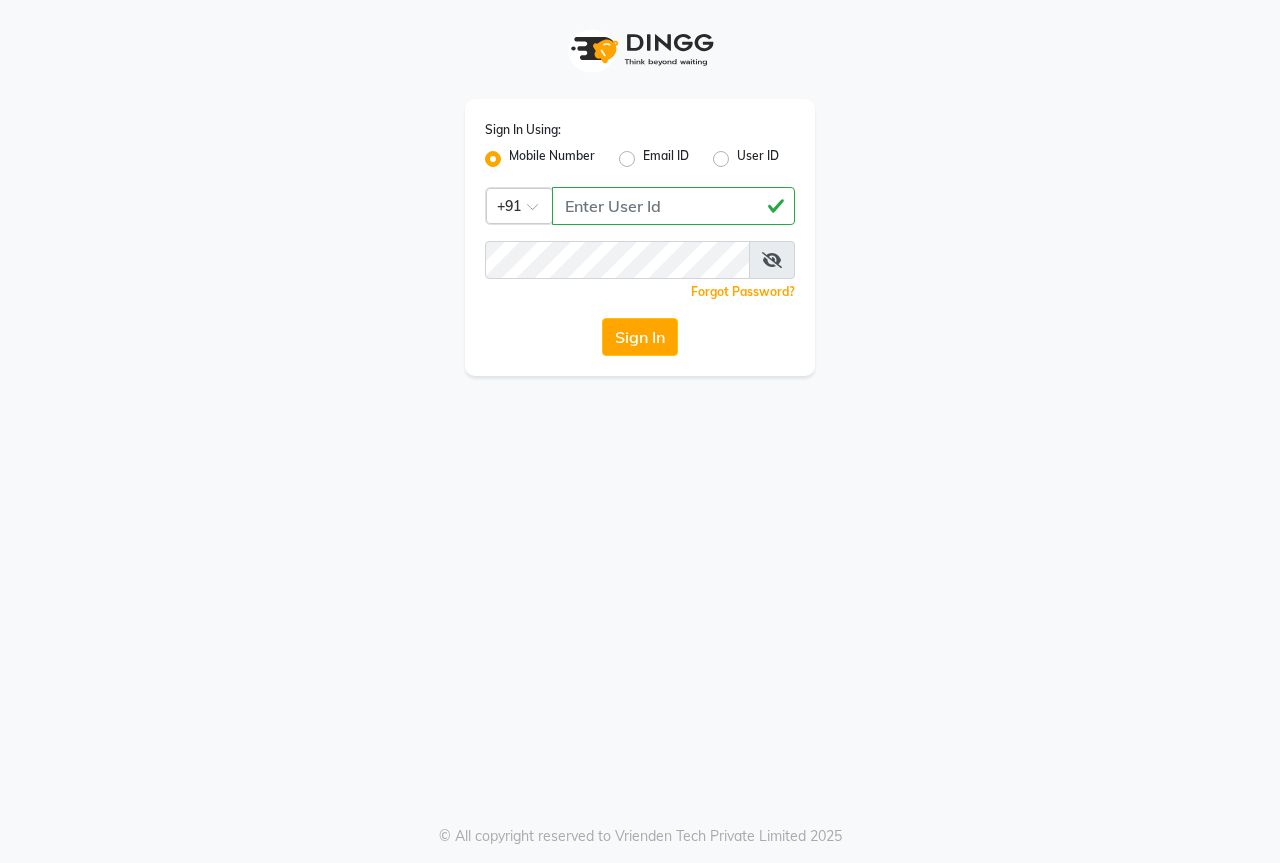 type on "8828059412" 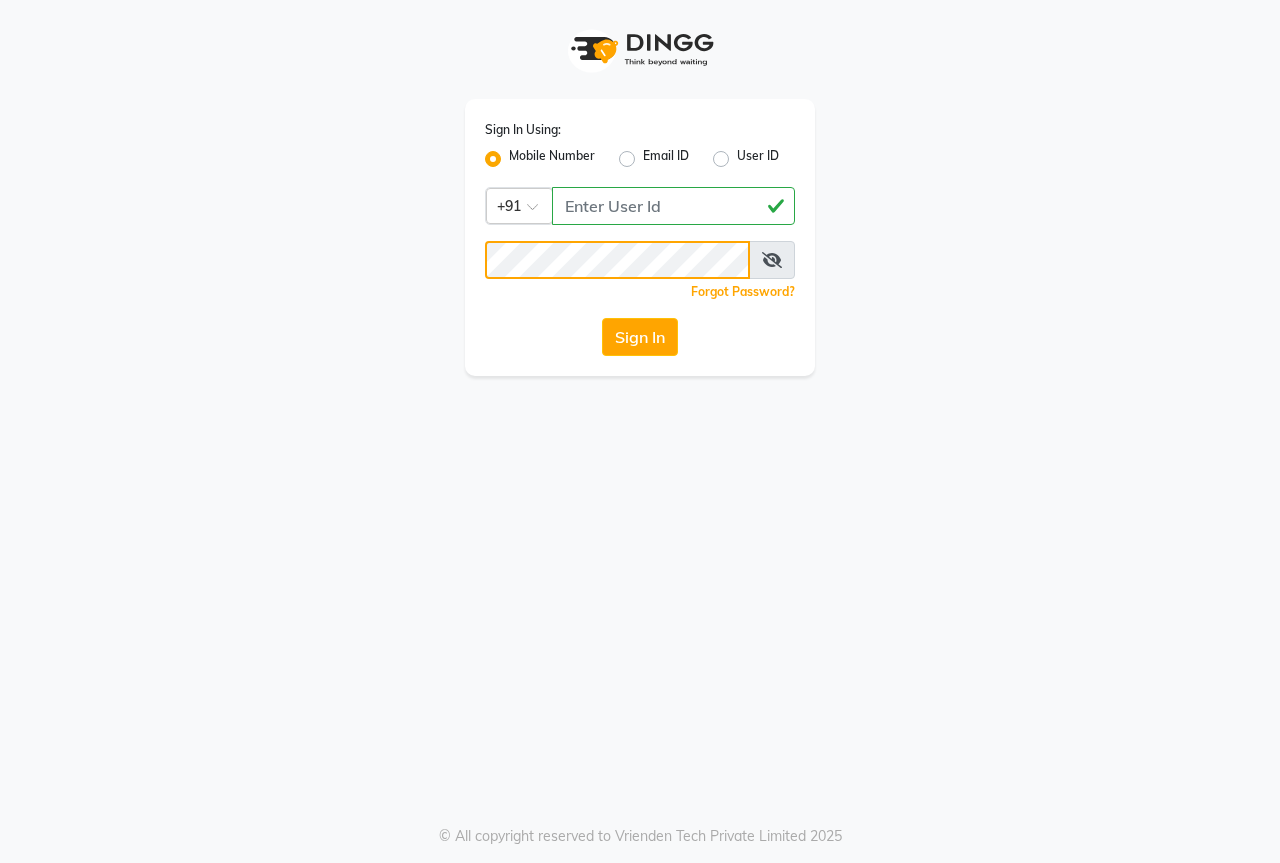 click on "Sign In" 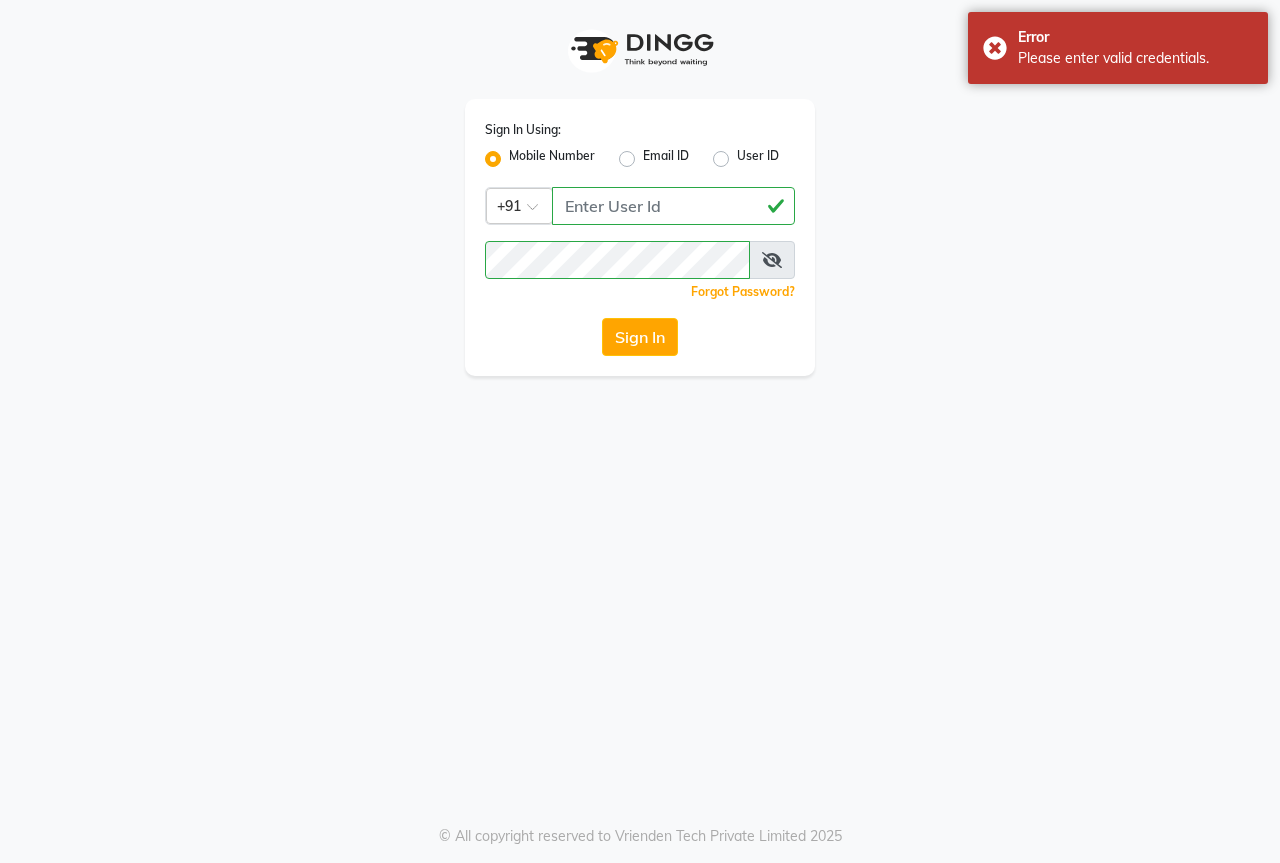 click at bounding box center (772, 260) 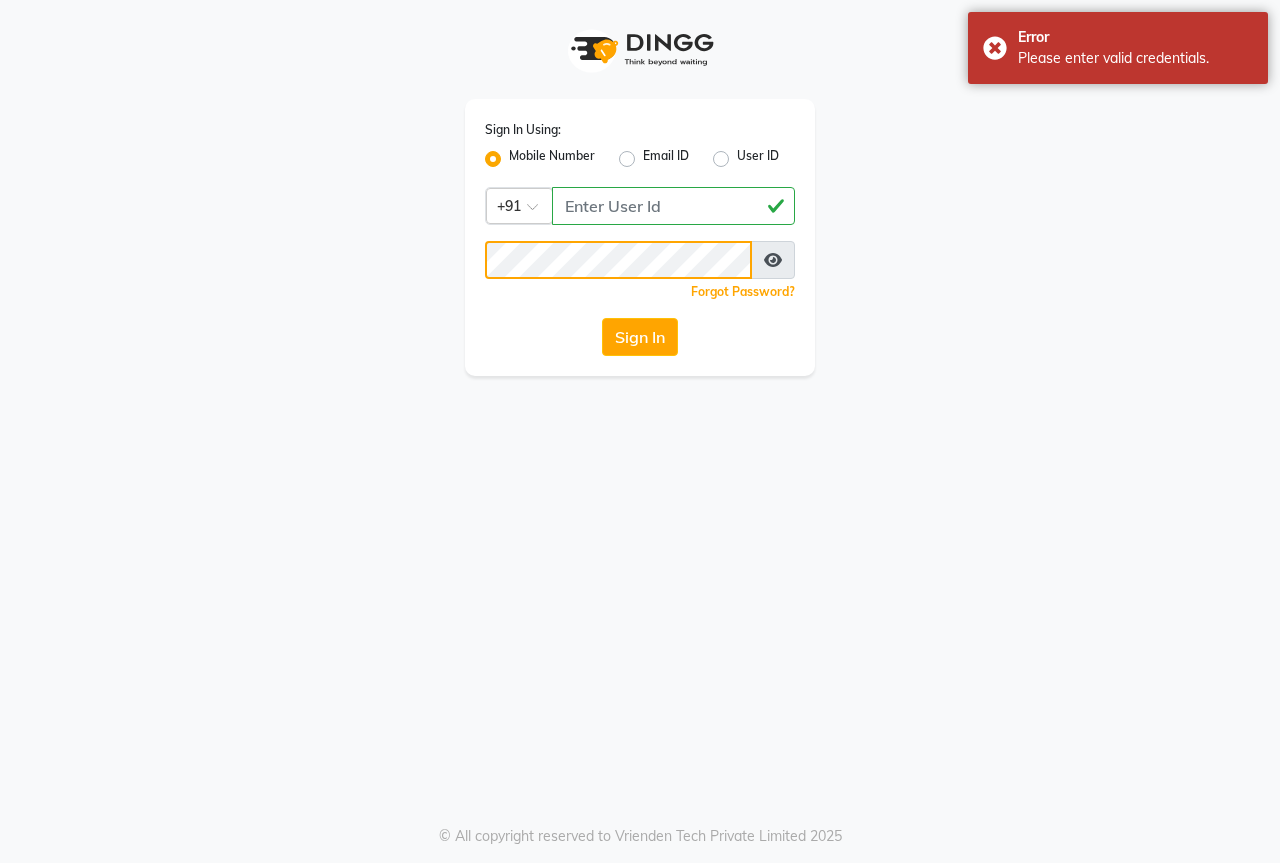 click on "Sign In" 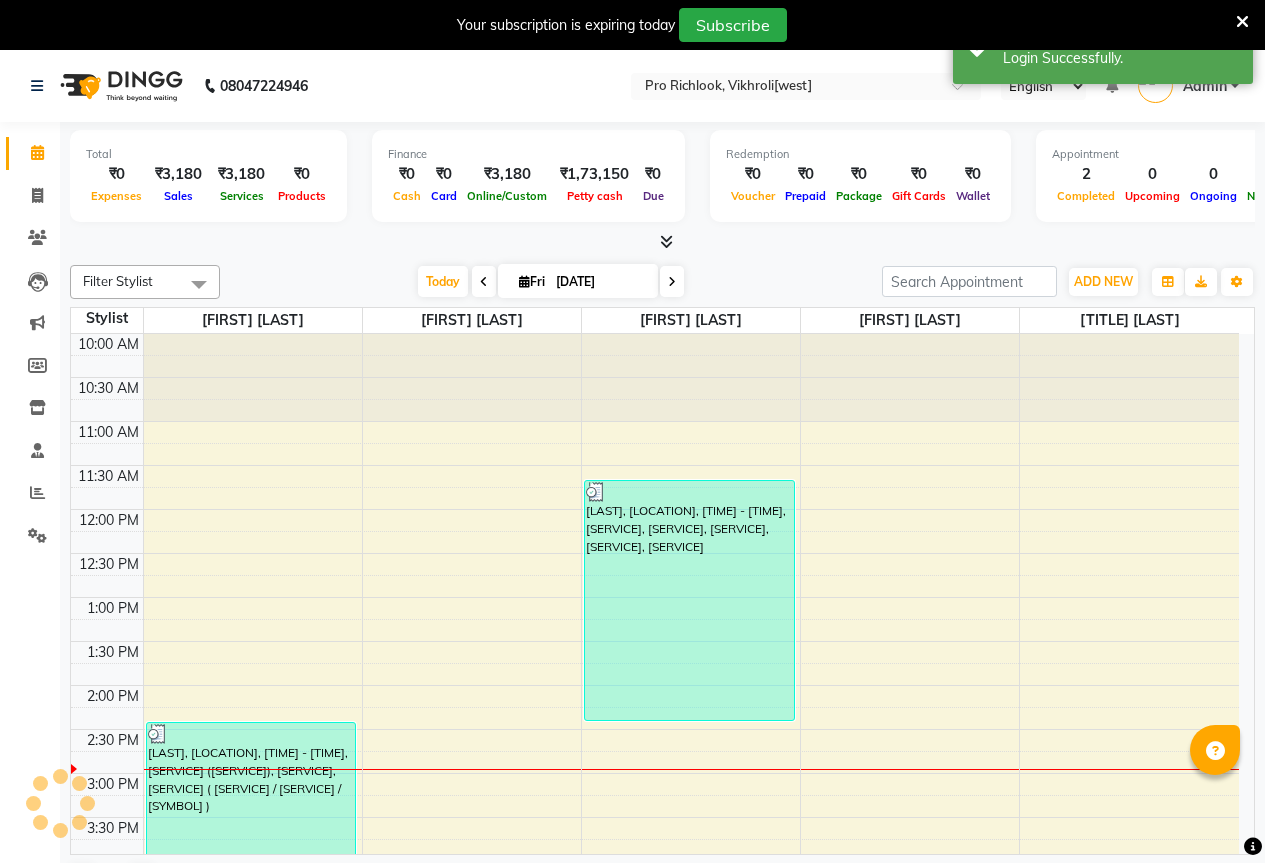 scroll, scrollTop: 0, scrollLeft: 0, axis: both 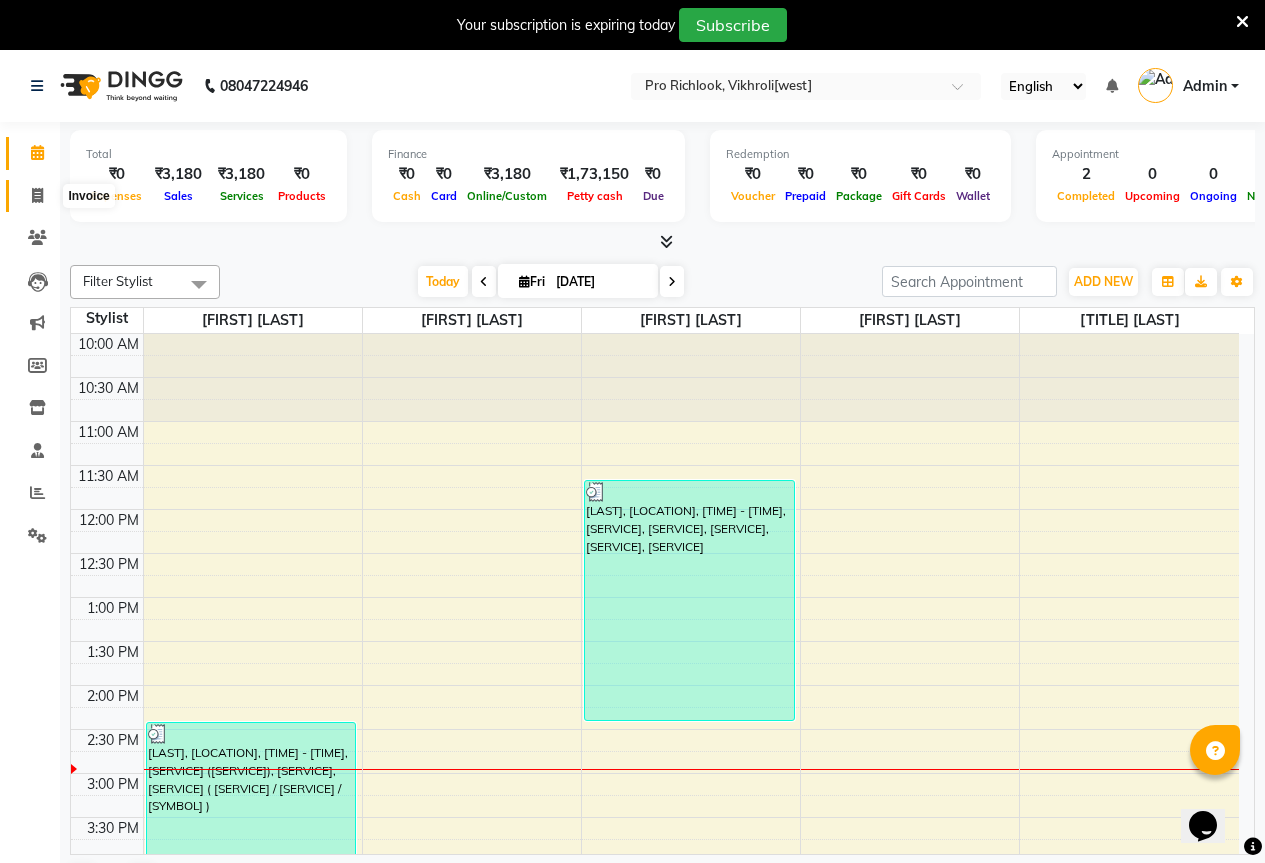 click 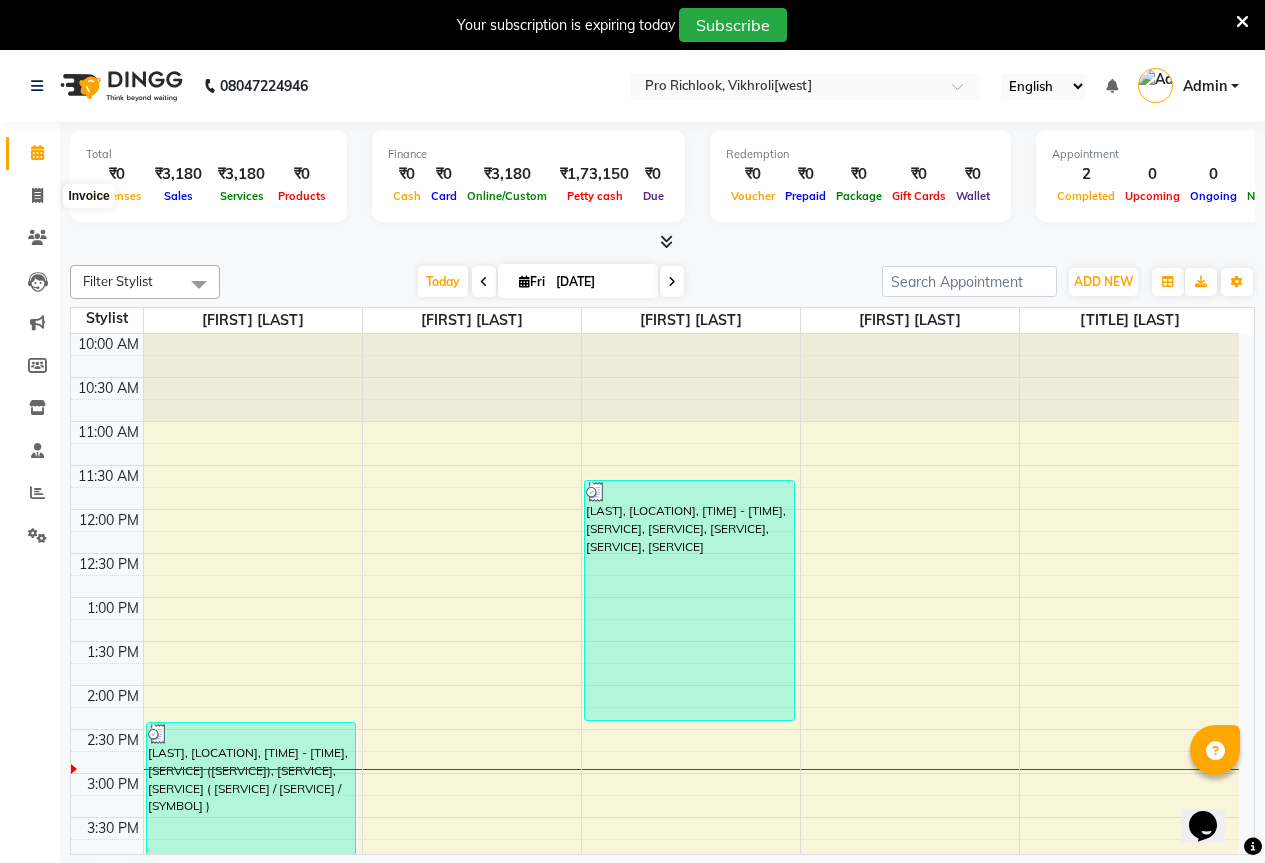 select on "6670" 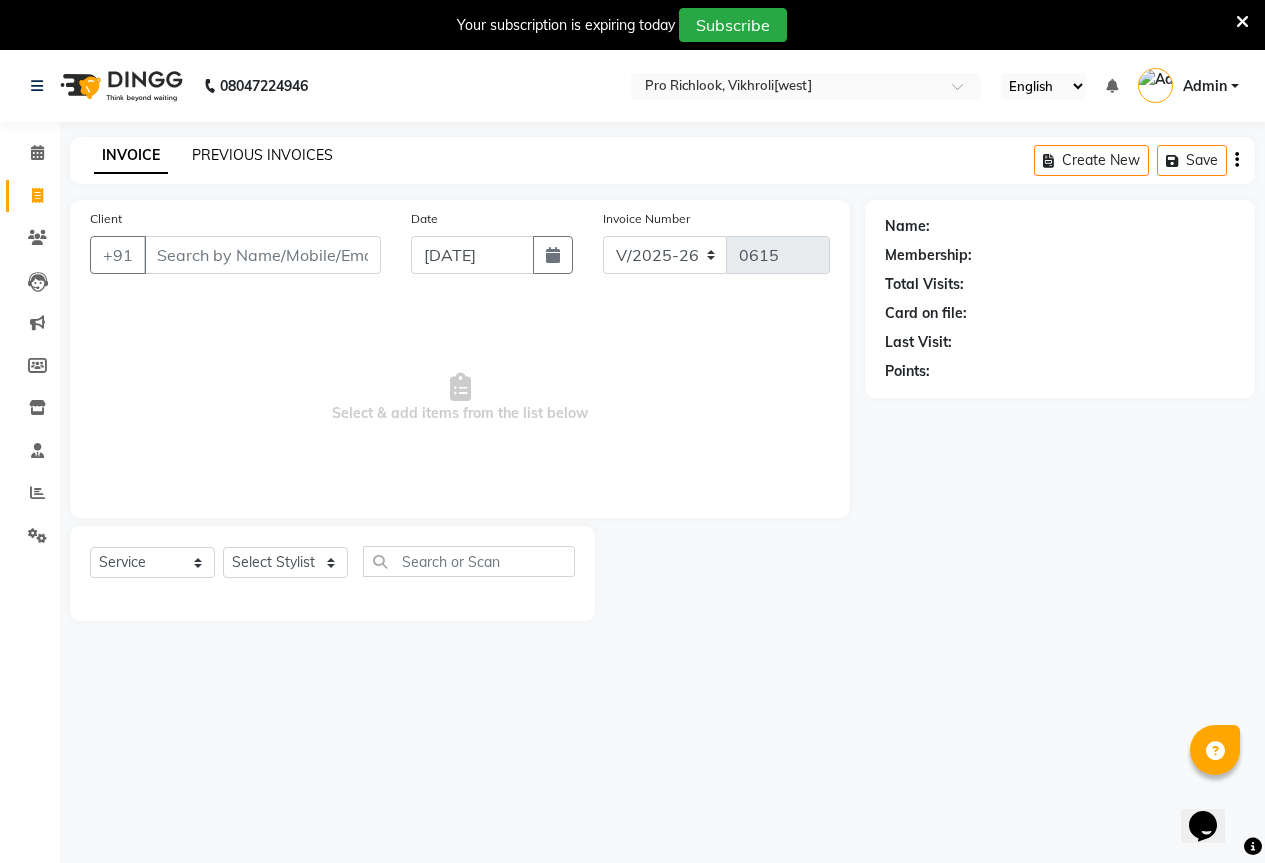 click on "PREVIOUS INVOICES" 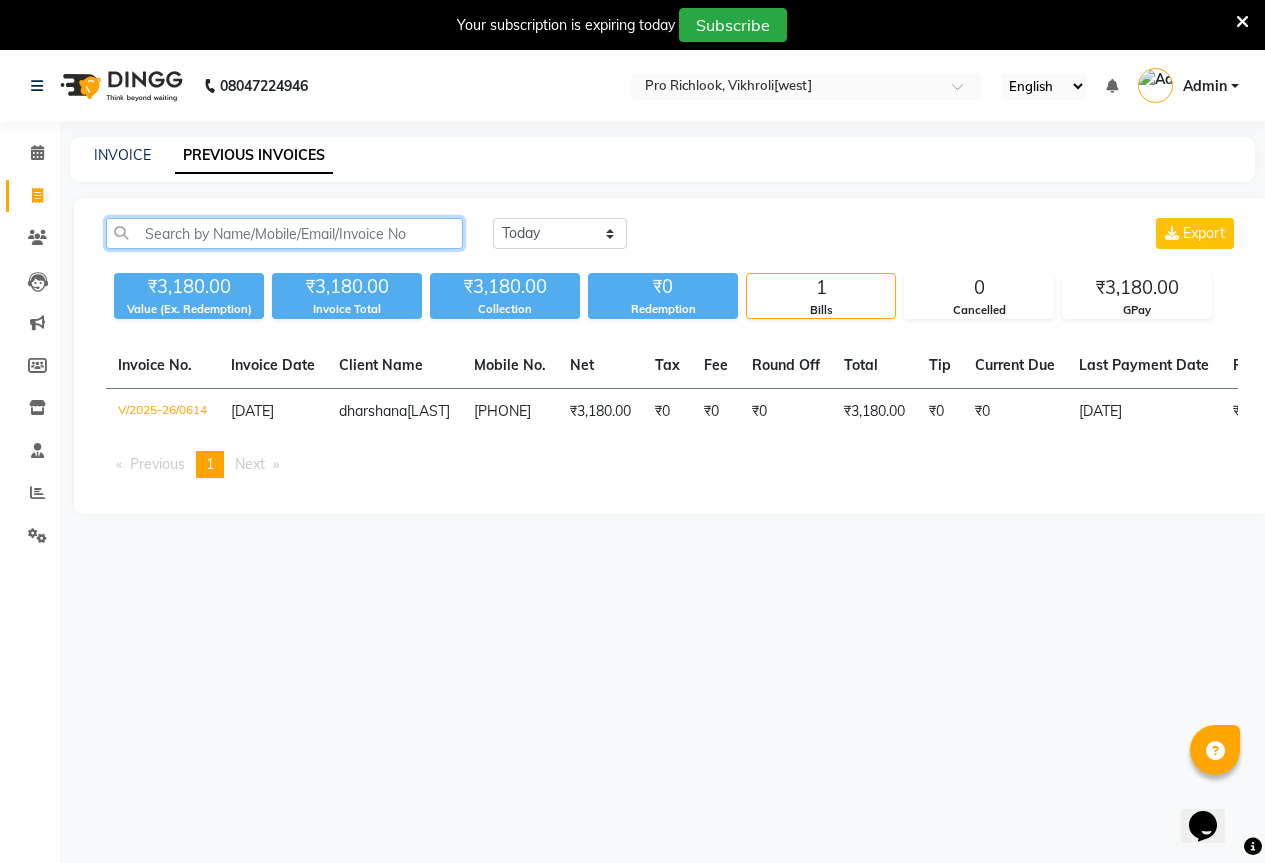click 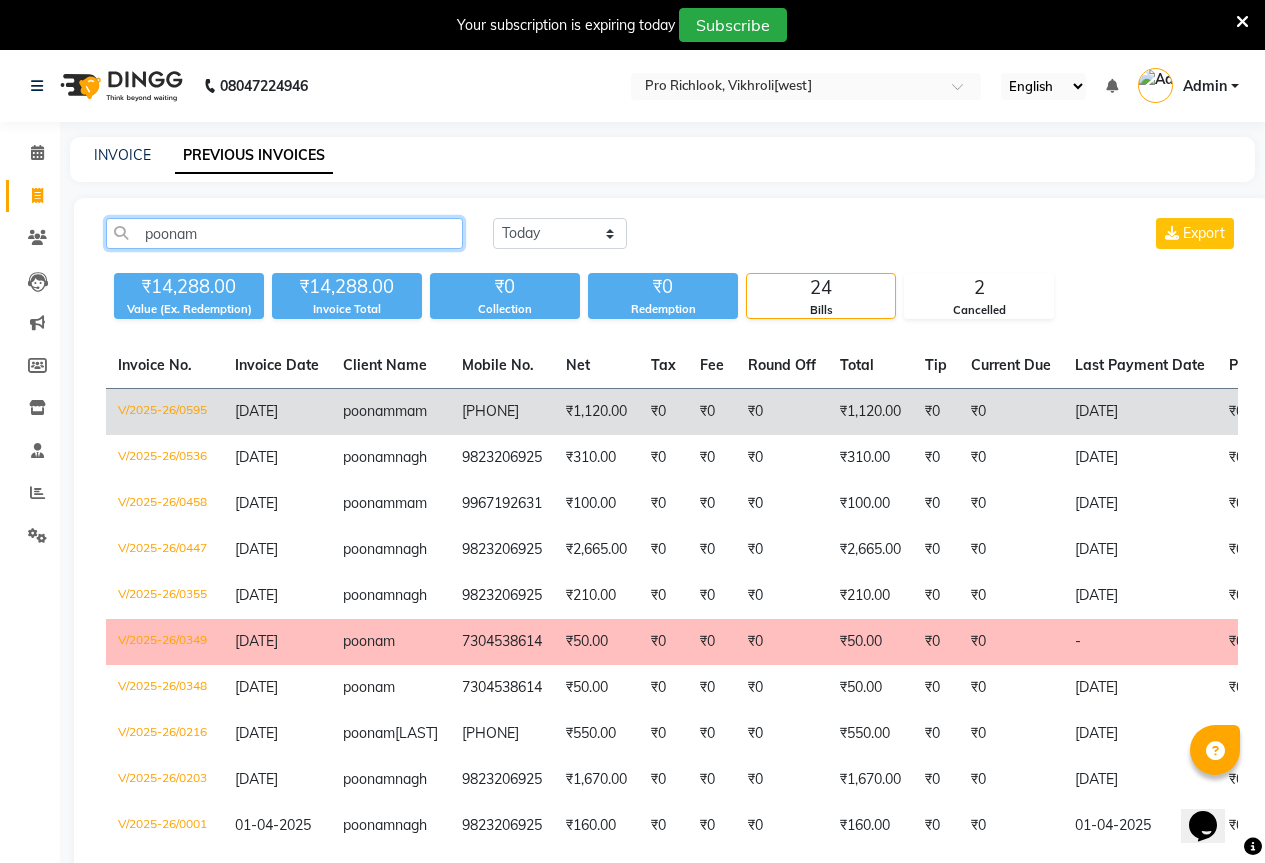 scroll, scrollTop: 100, scrollLeft: 0, axis: vertical 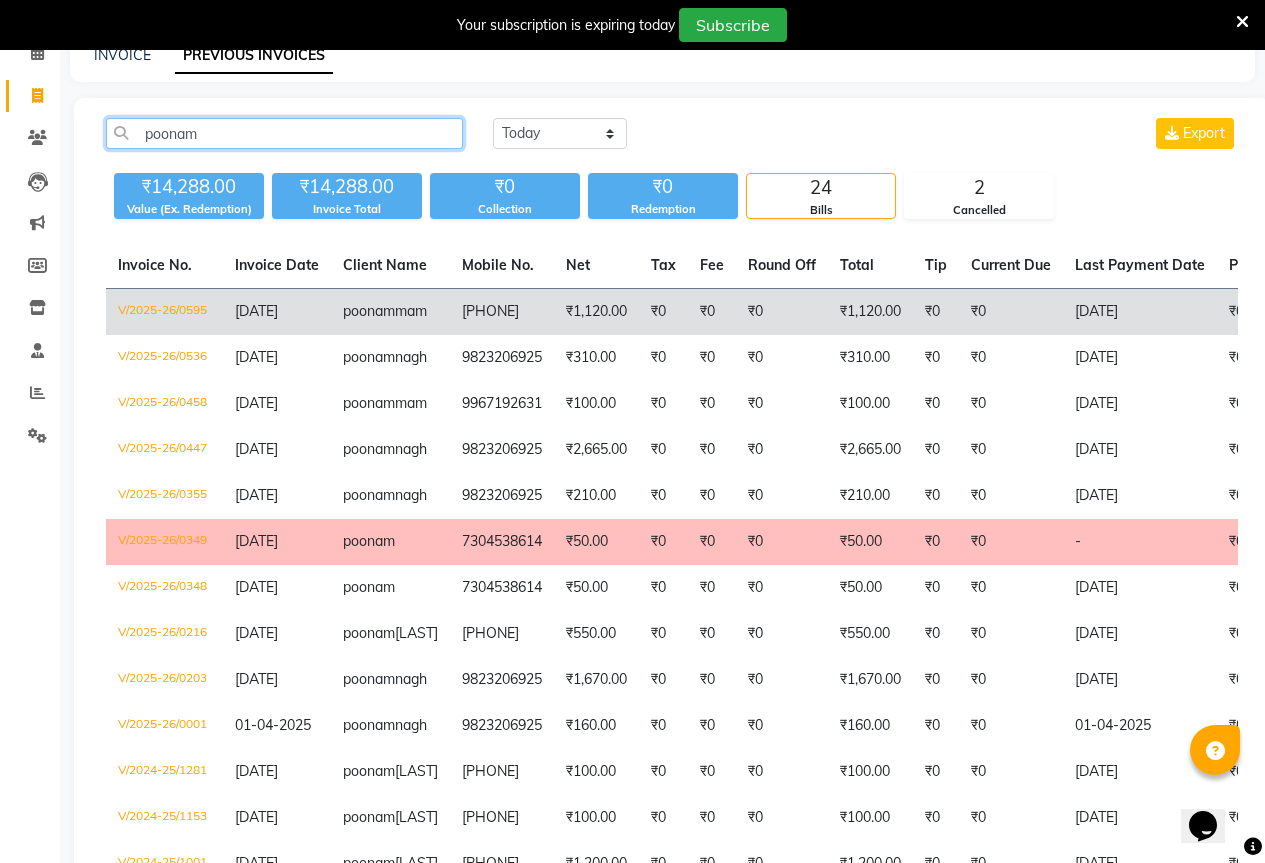 type on "poonam" 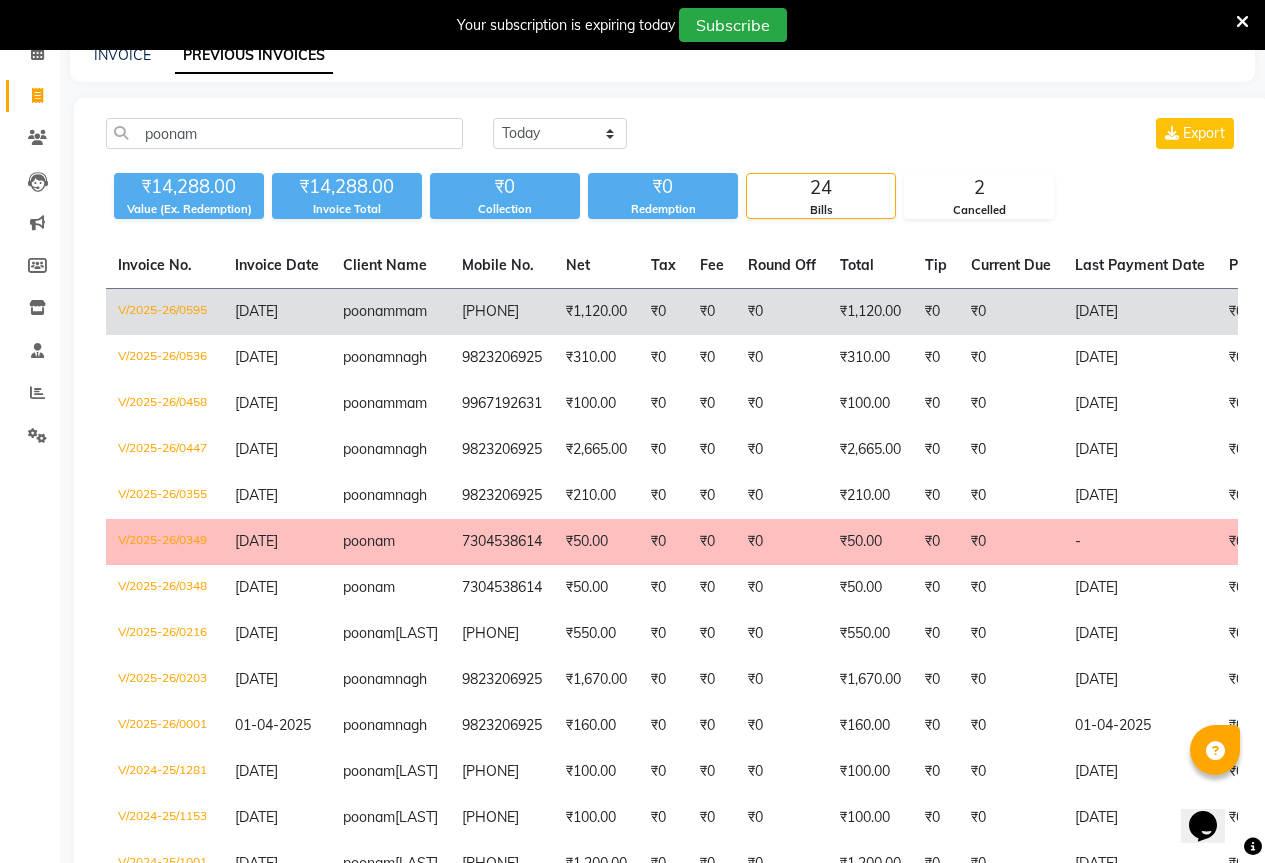 click on "9830116389" 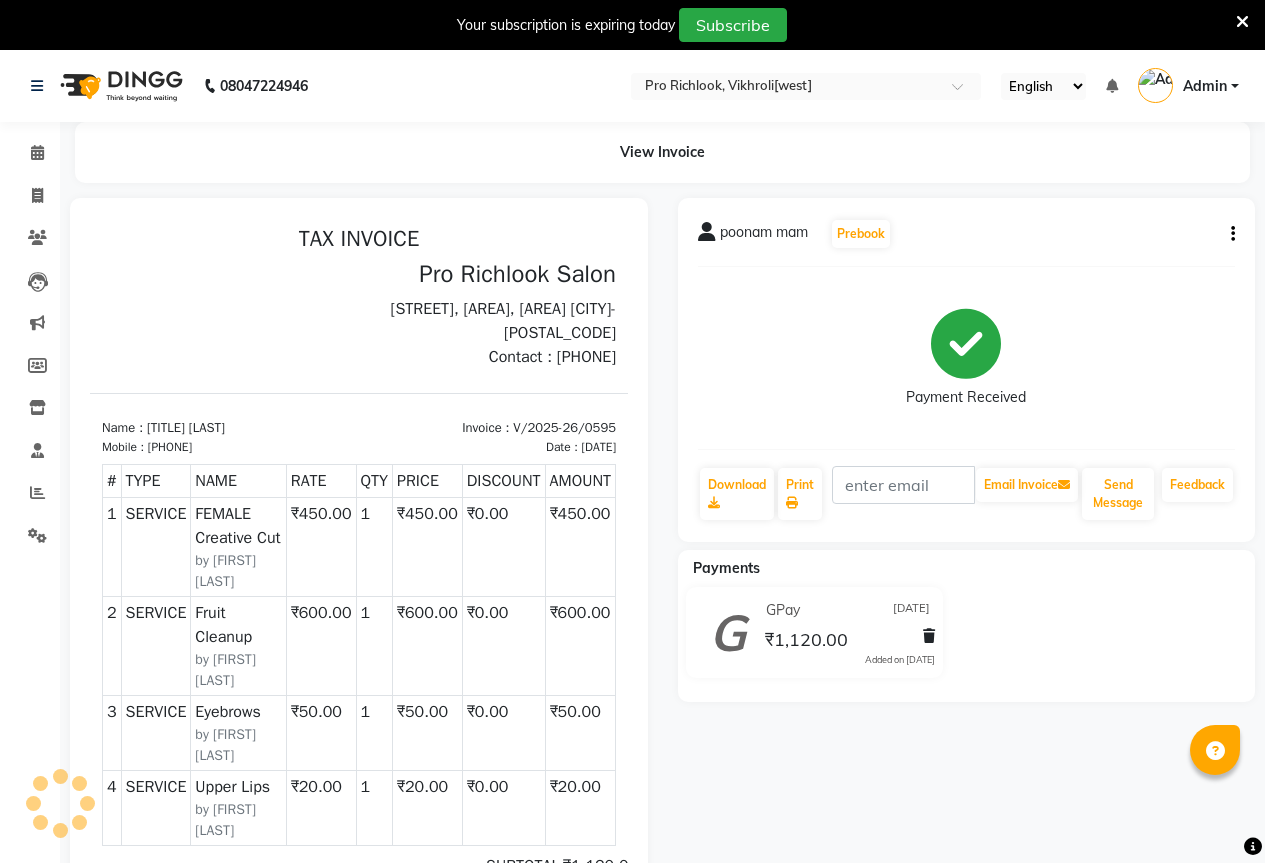 scroll, scrollTop: 0, scrollLeft: 0, axis: both 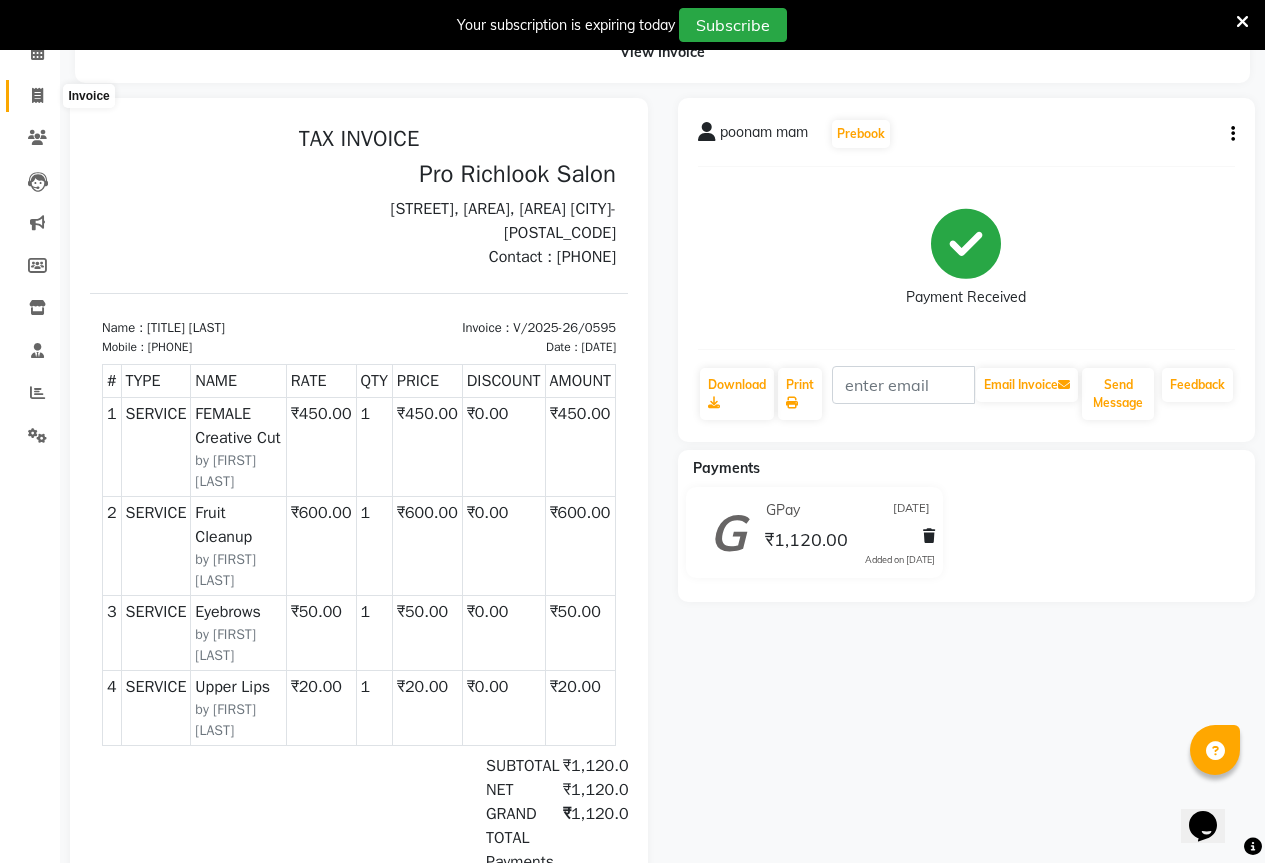click 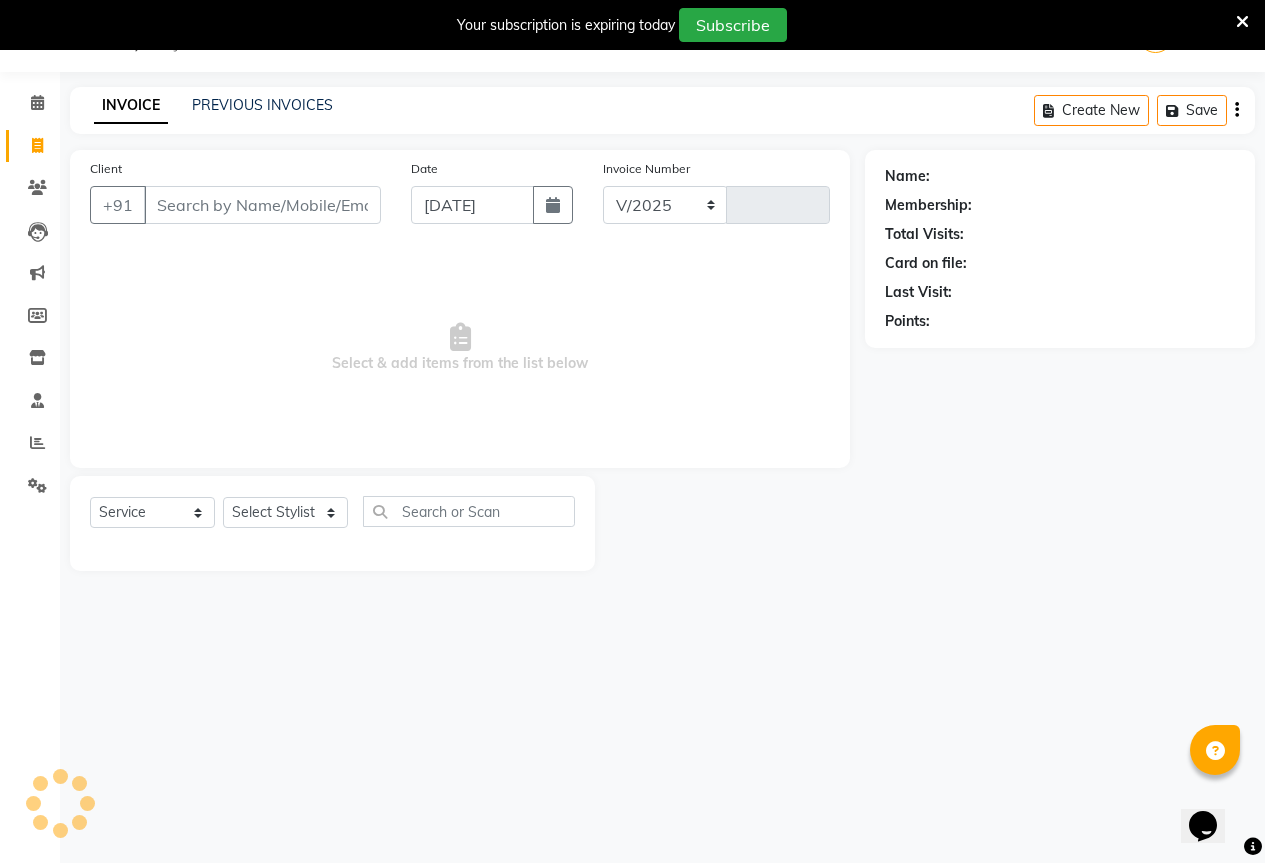 select on "6670" 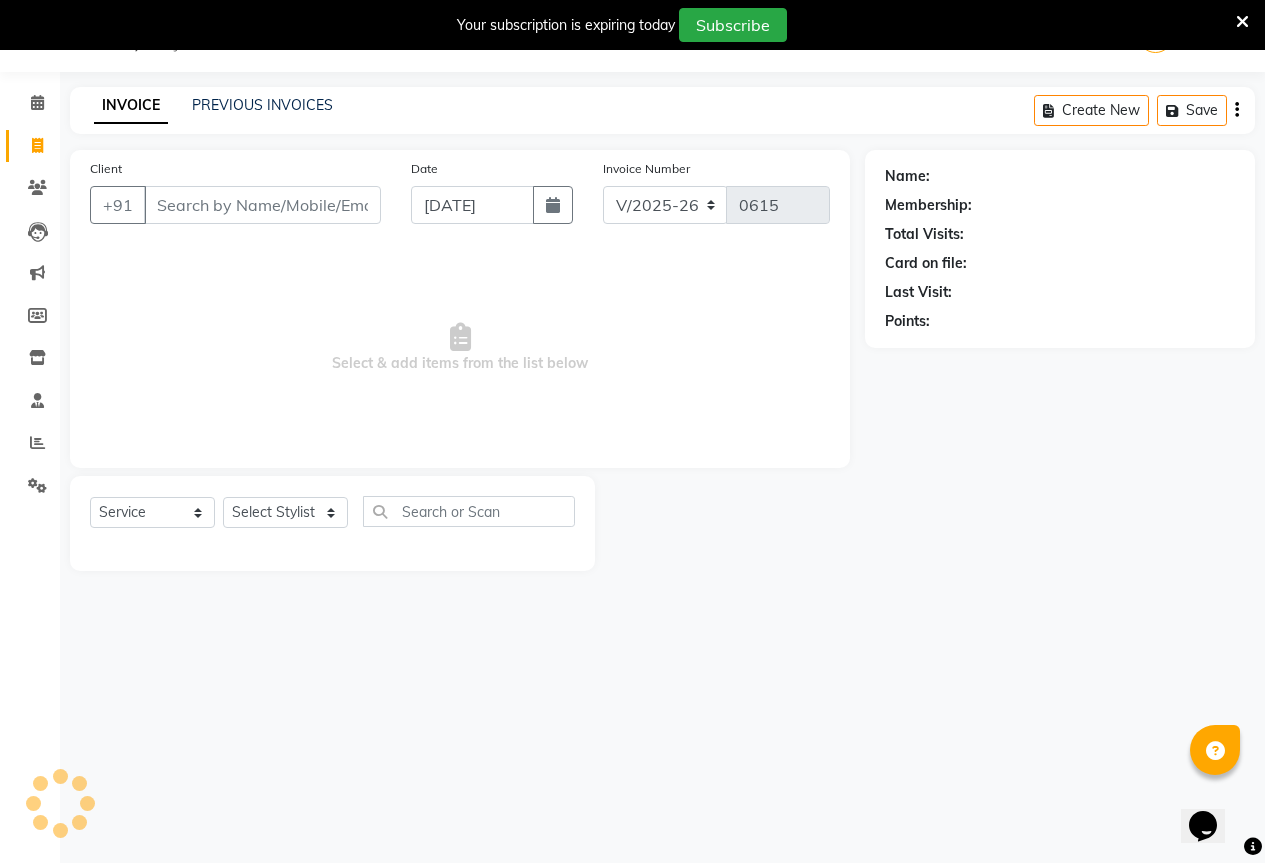 scroll, scrollTop: 50, scrollLeft: 0, axis: vertical 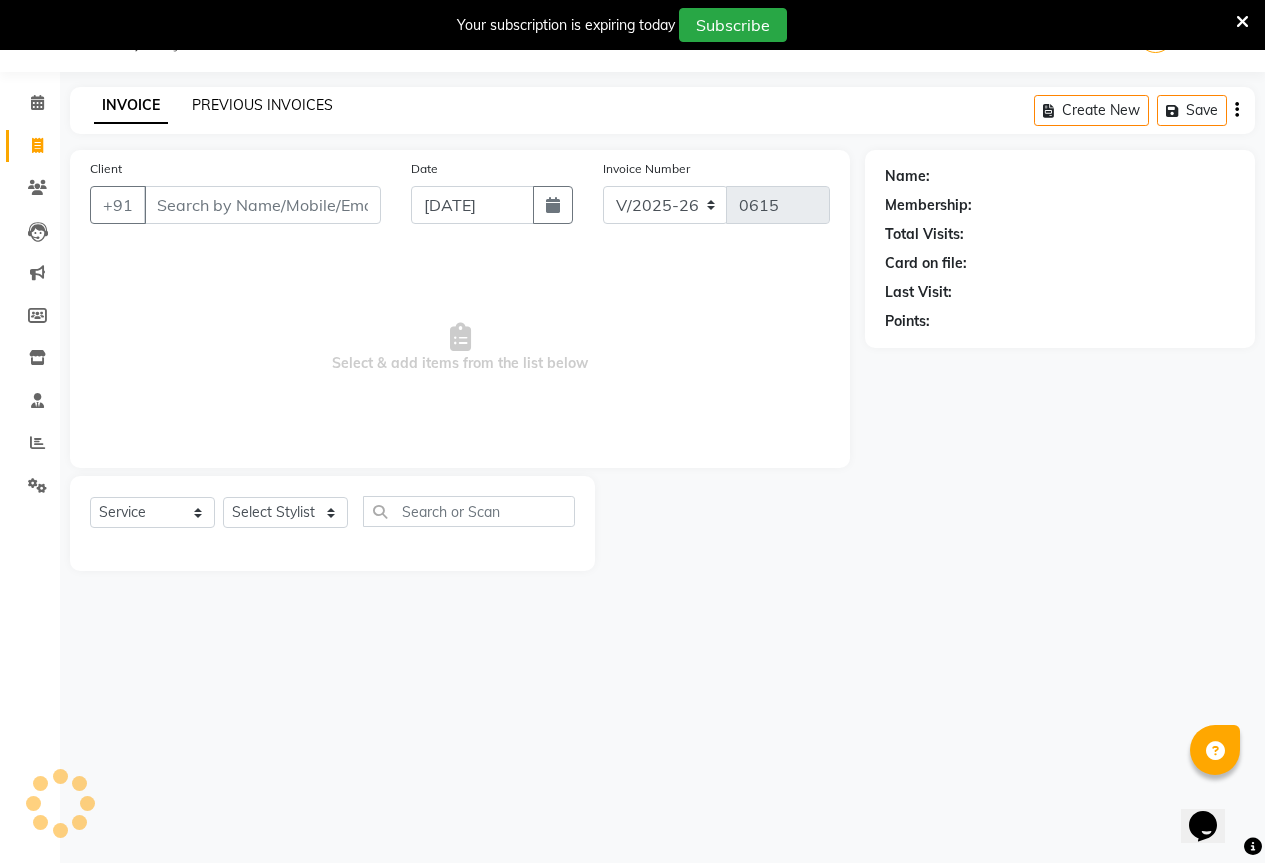 click on "PREVIOUS INVOICES" 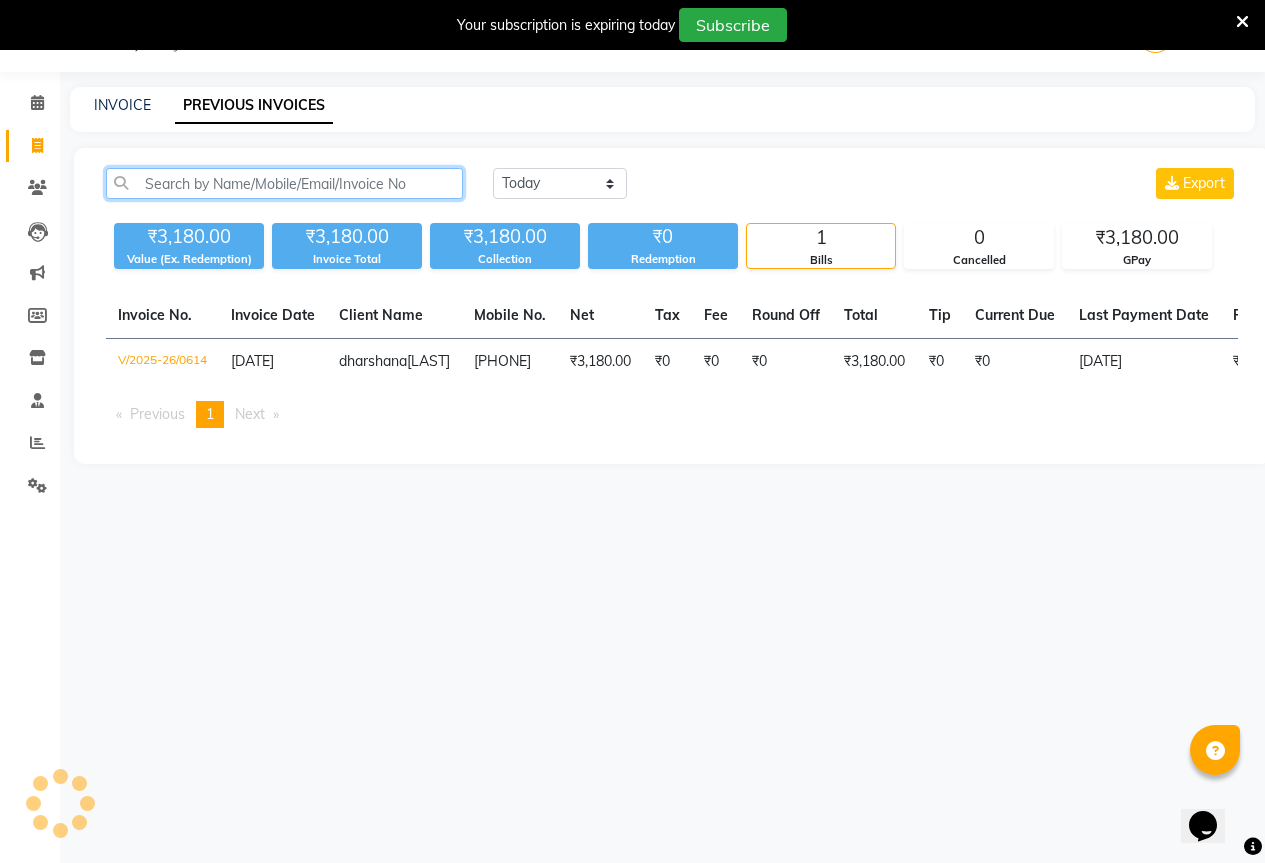 click 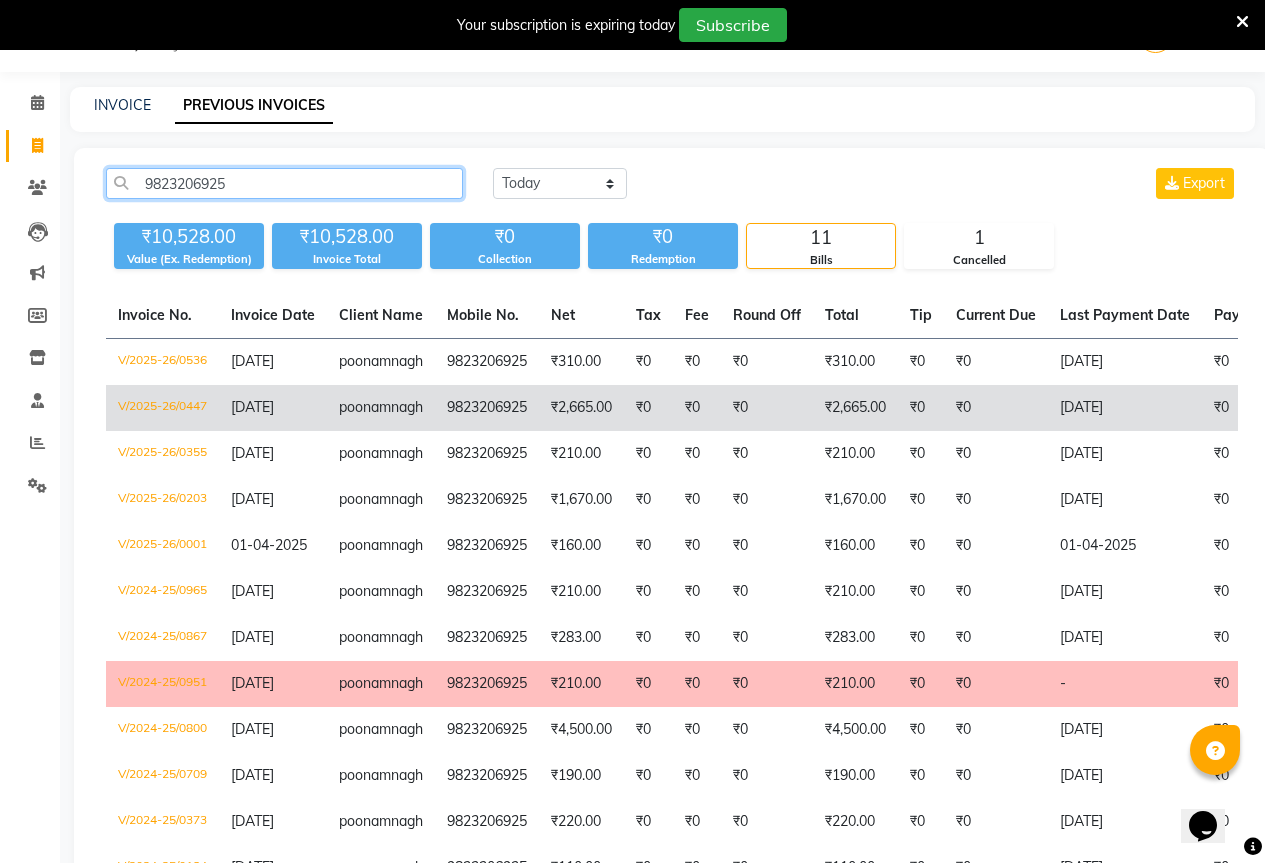 type on "9823206925" 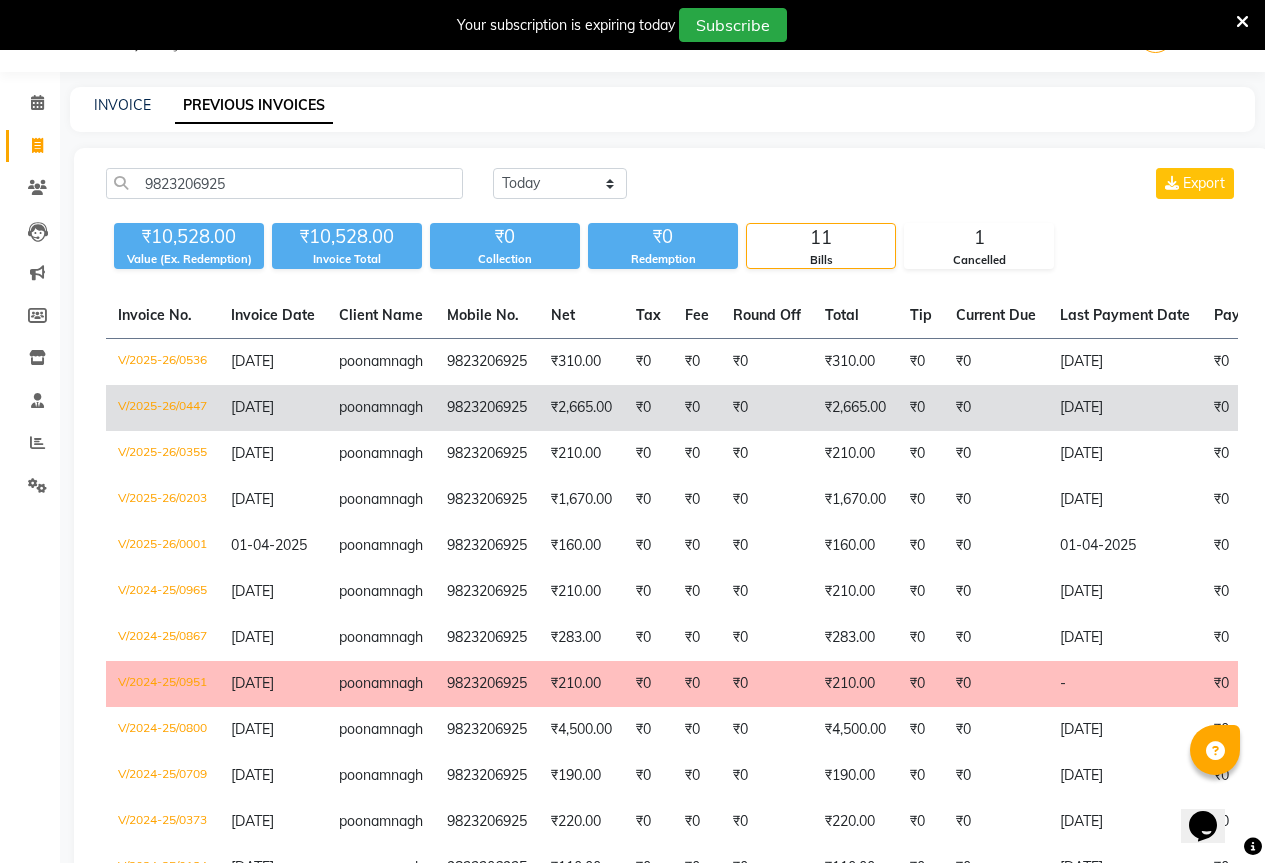 click on "poonam  nagh" 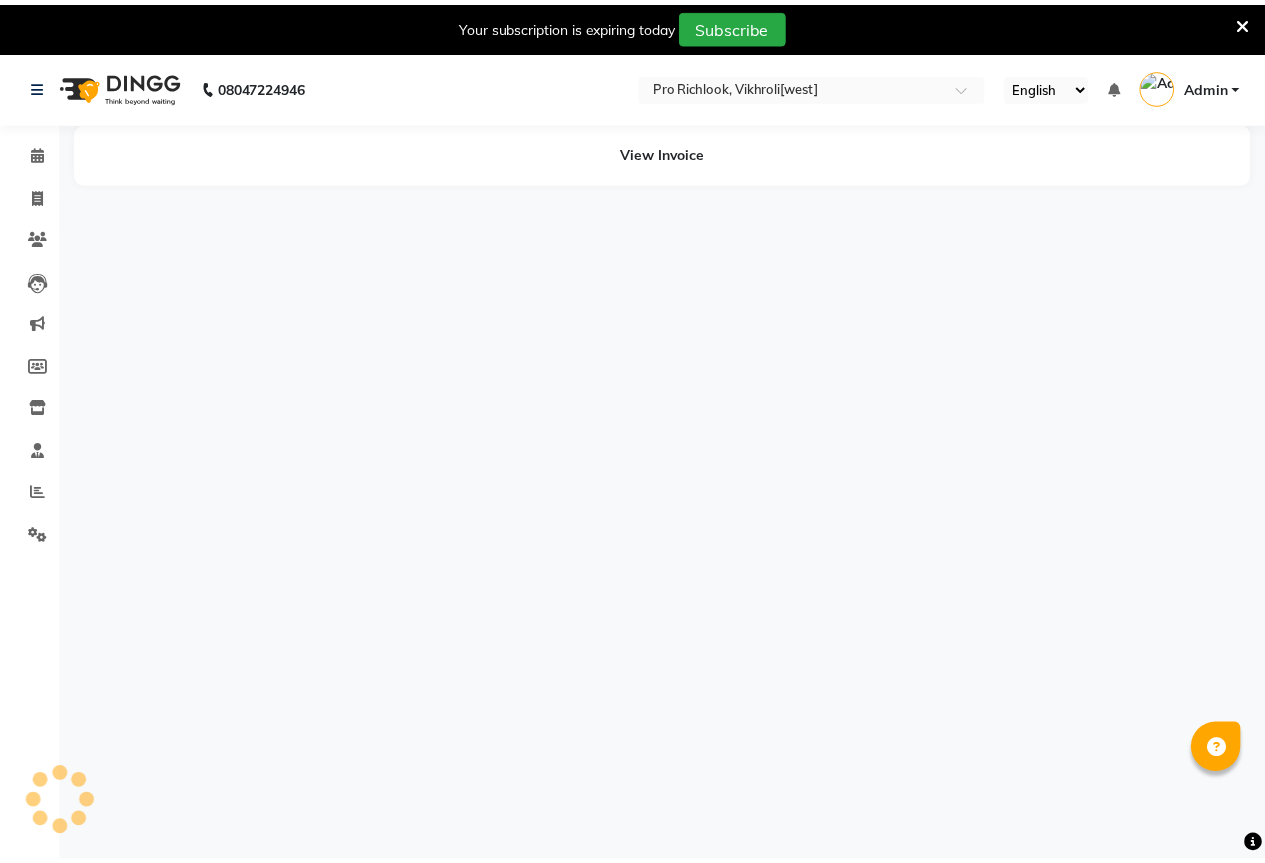 scroll, scrollTop: 0, scrollLeft: 0, axis: both 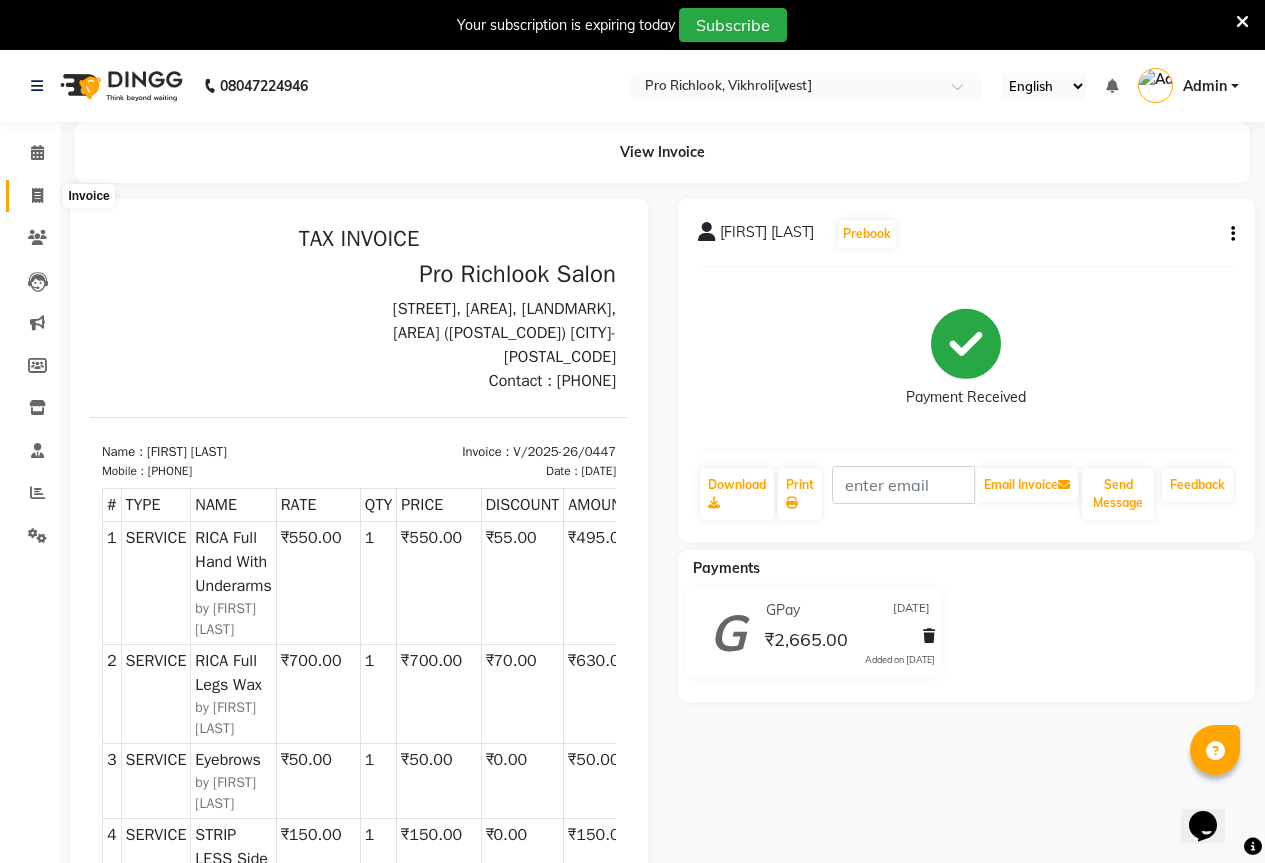 click 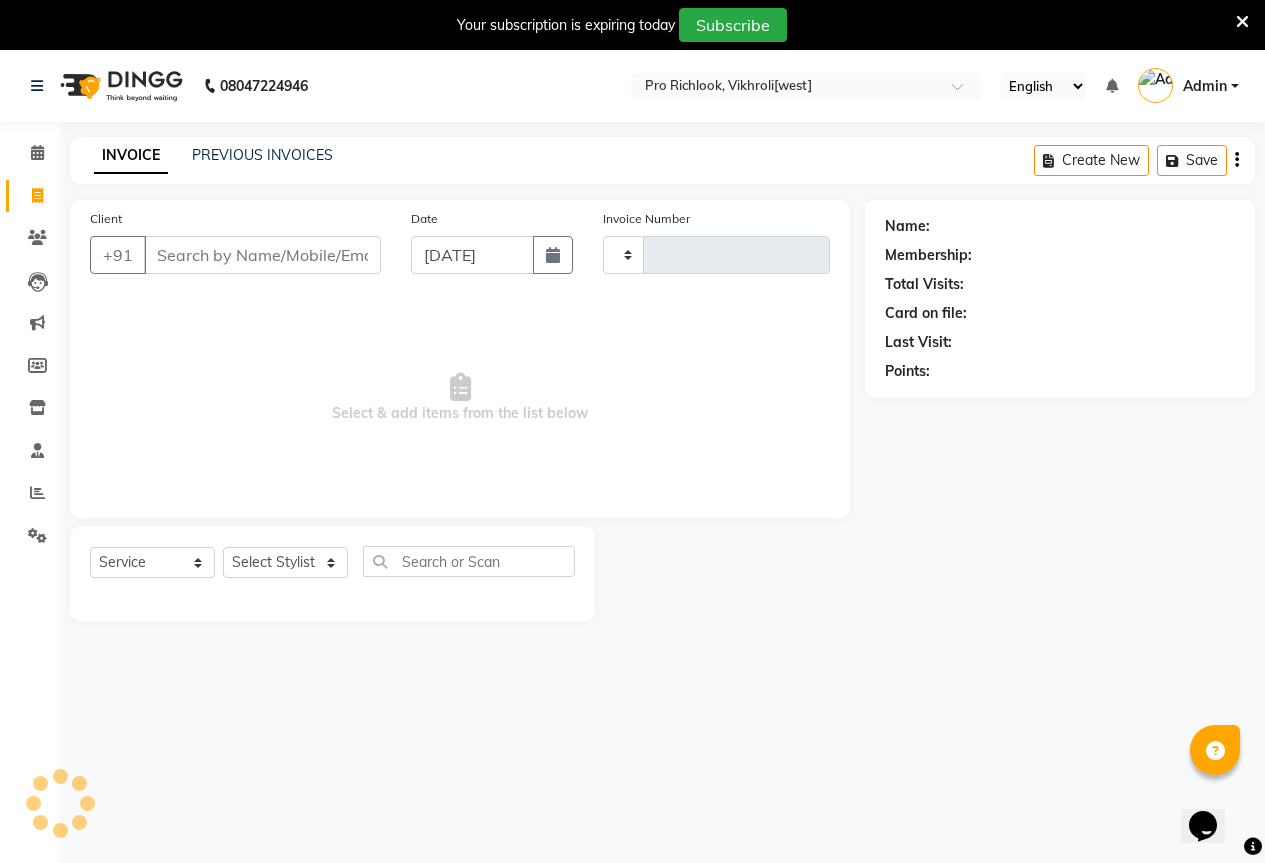 type on "0615" 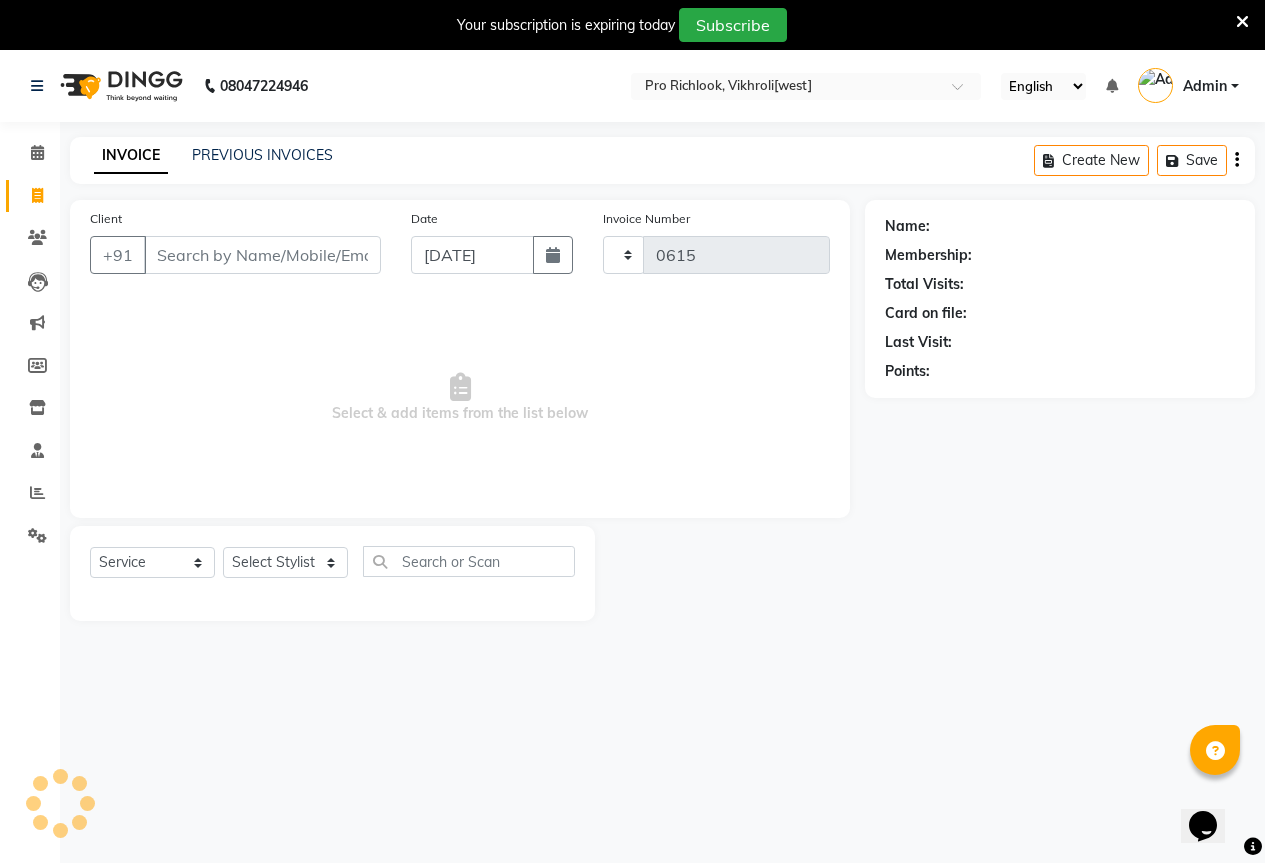 select on "6670" 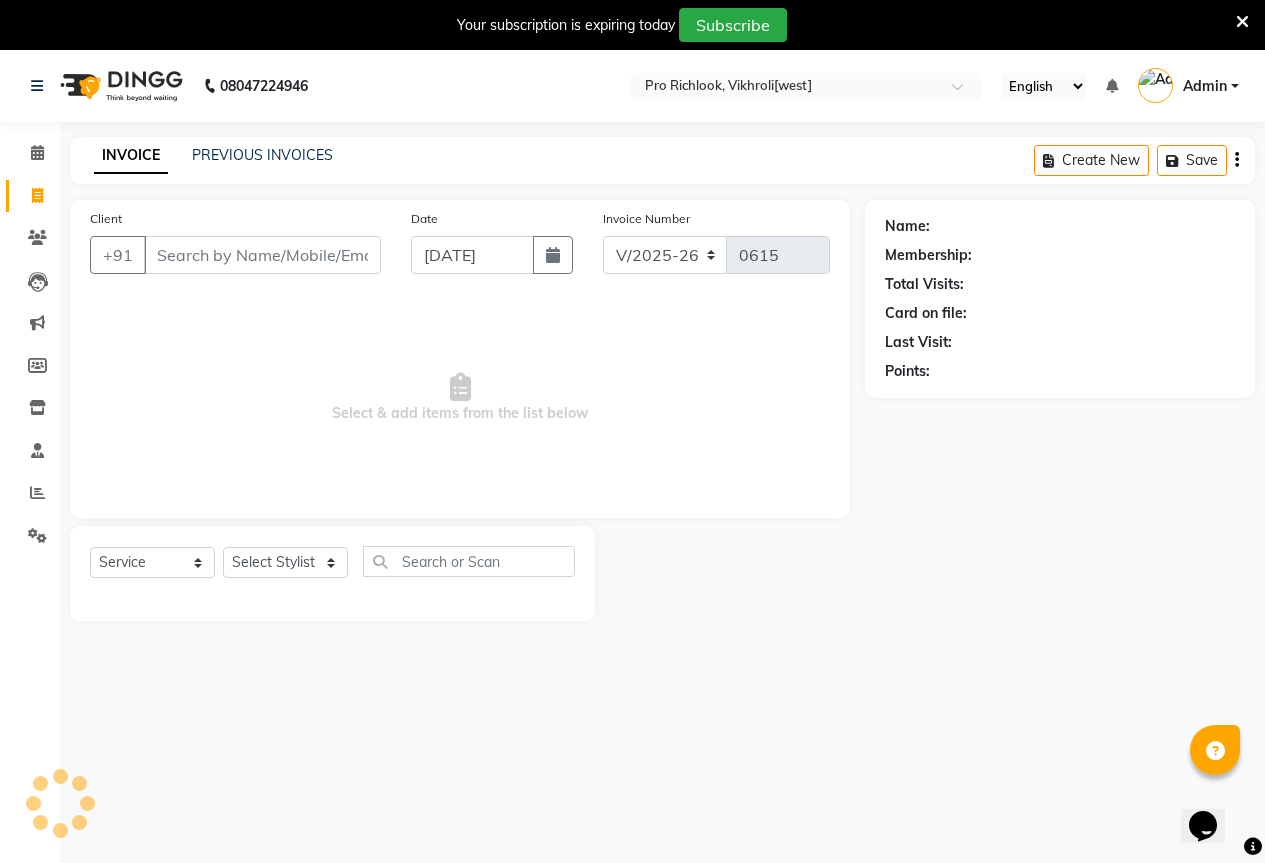 scroll, scrollTop: 50, scrollLeft: 0, axis: vertical 